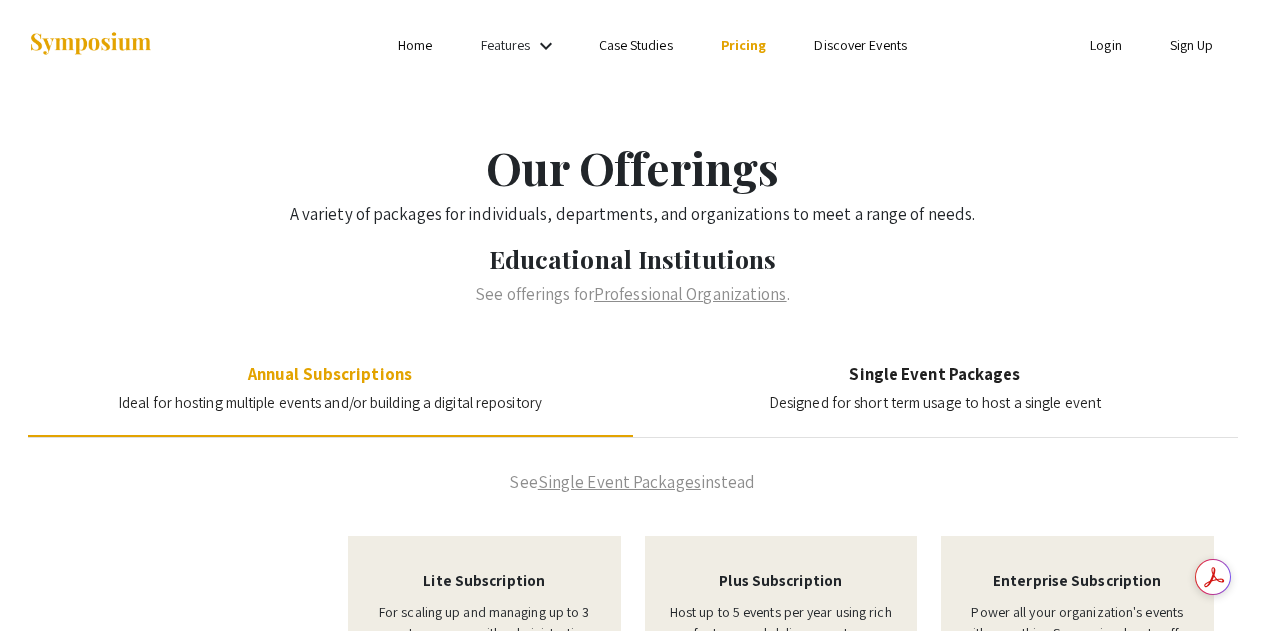scroll, scrollTop: 0, scrollLeft: 0, axis: both 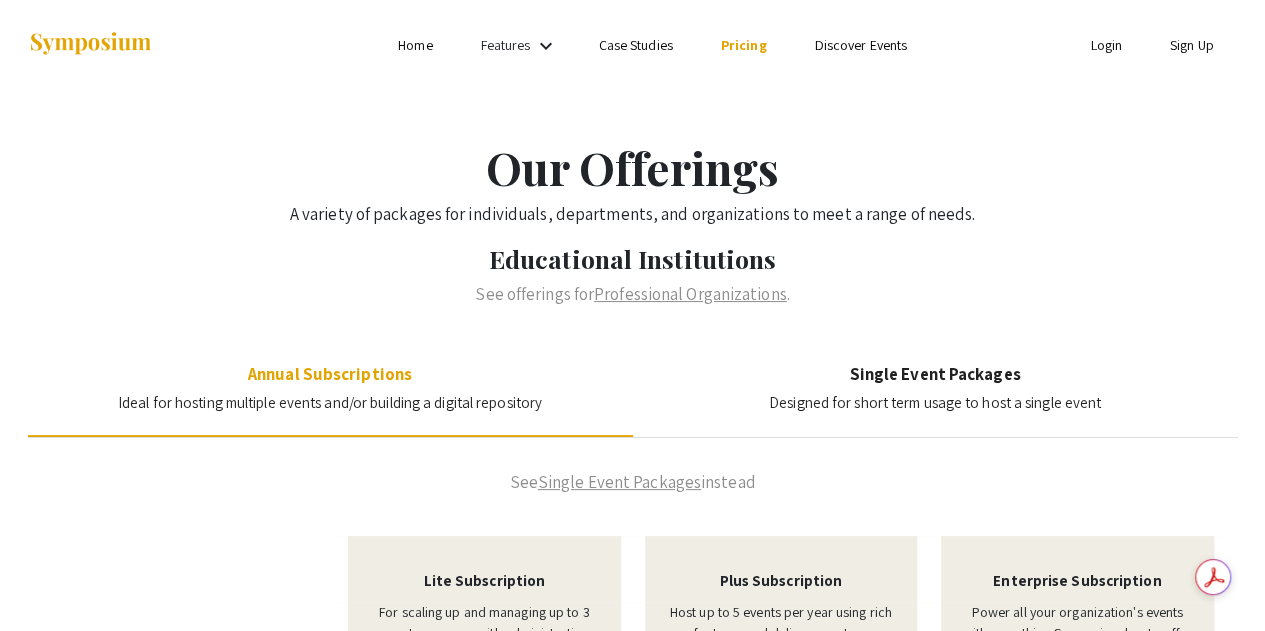 click on "Login" at bounding box center [1106, 45] 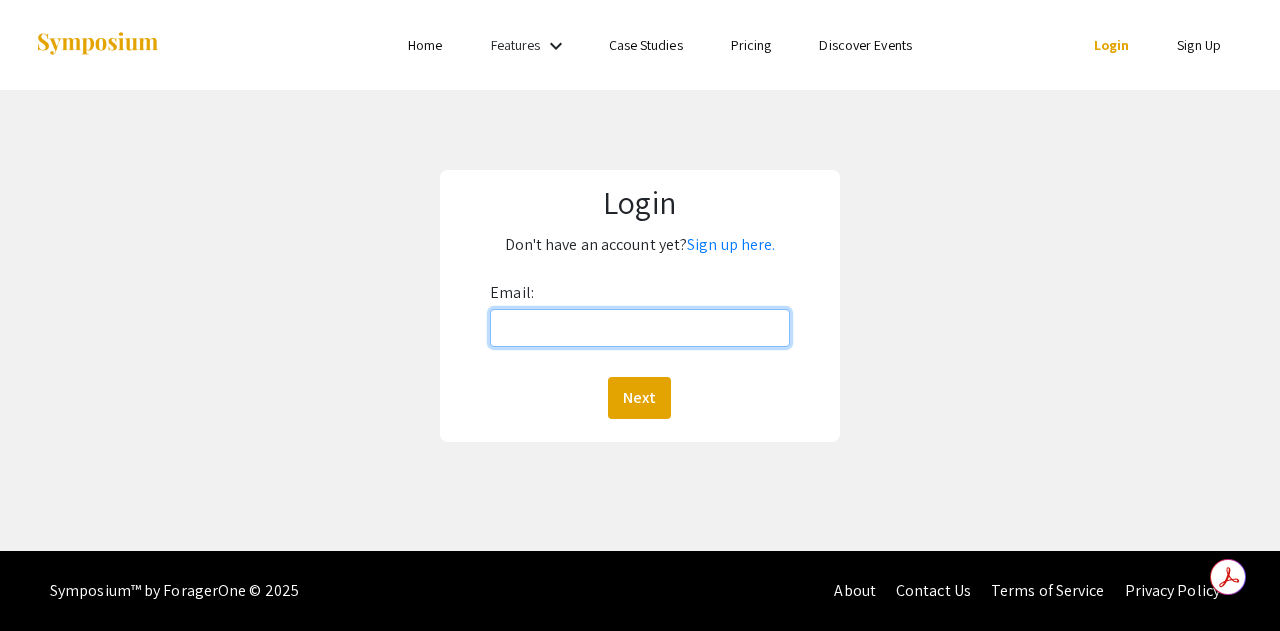 click on "Email:" at bounding box center (640, 328) 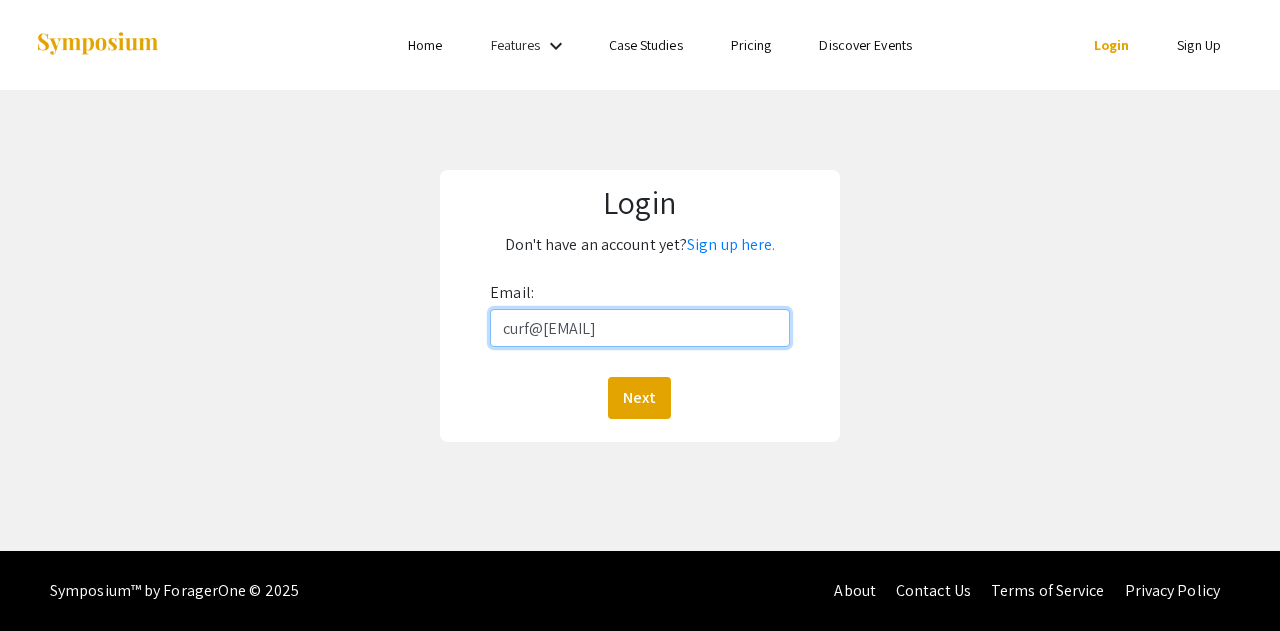type on "curf@[EMAIL]" 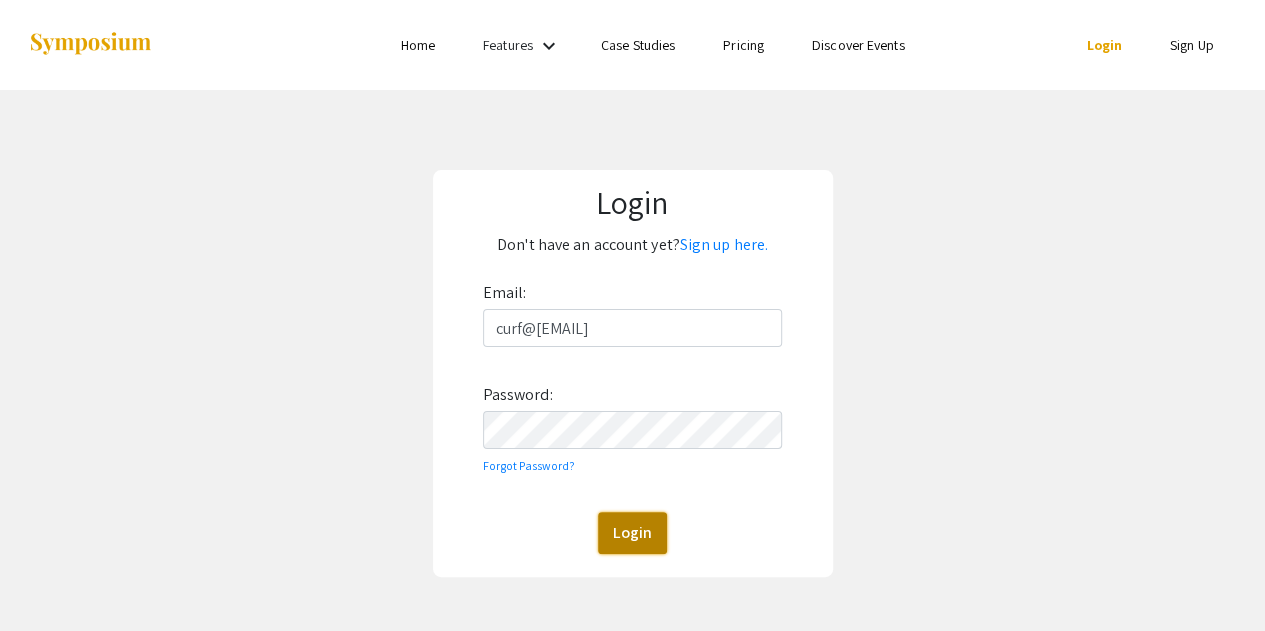 click on "Login" 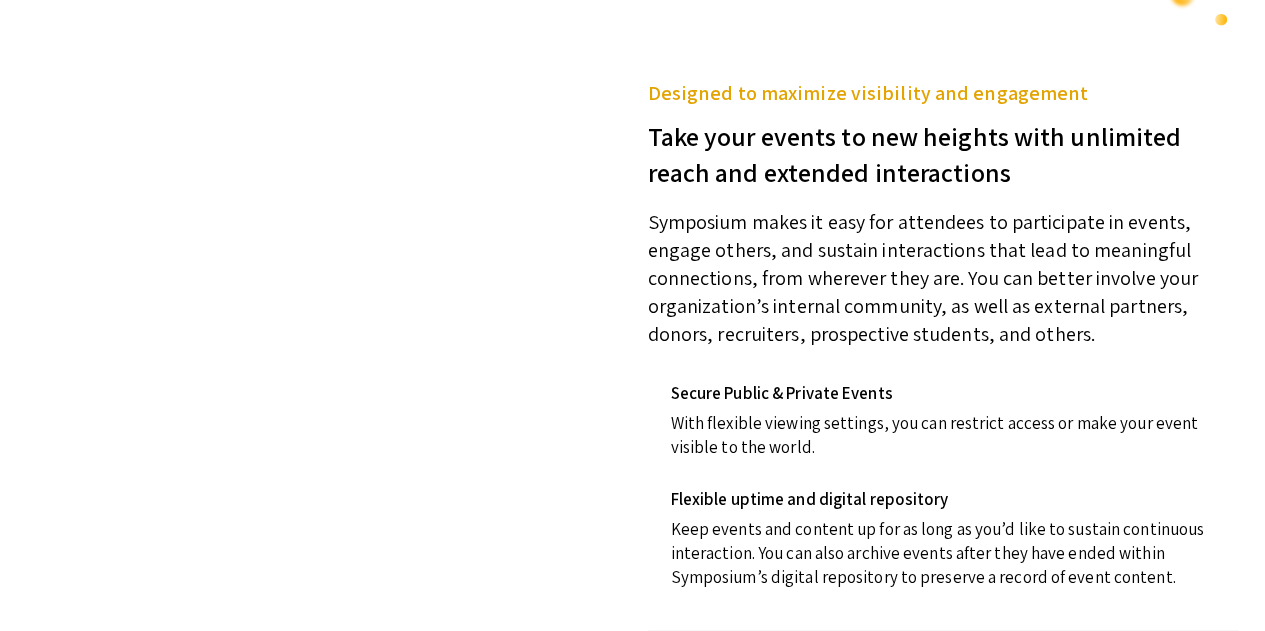 scroll, scrollTop: 2400, scrollLeft: 0, axis: vertical 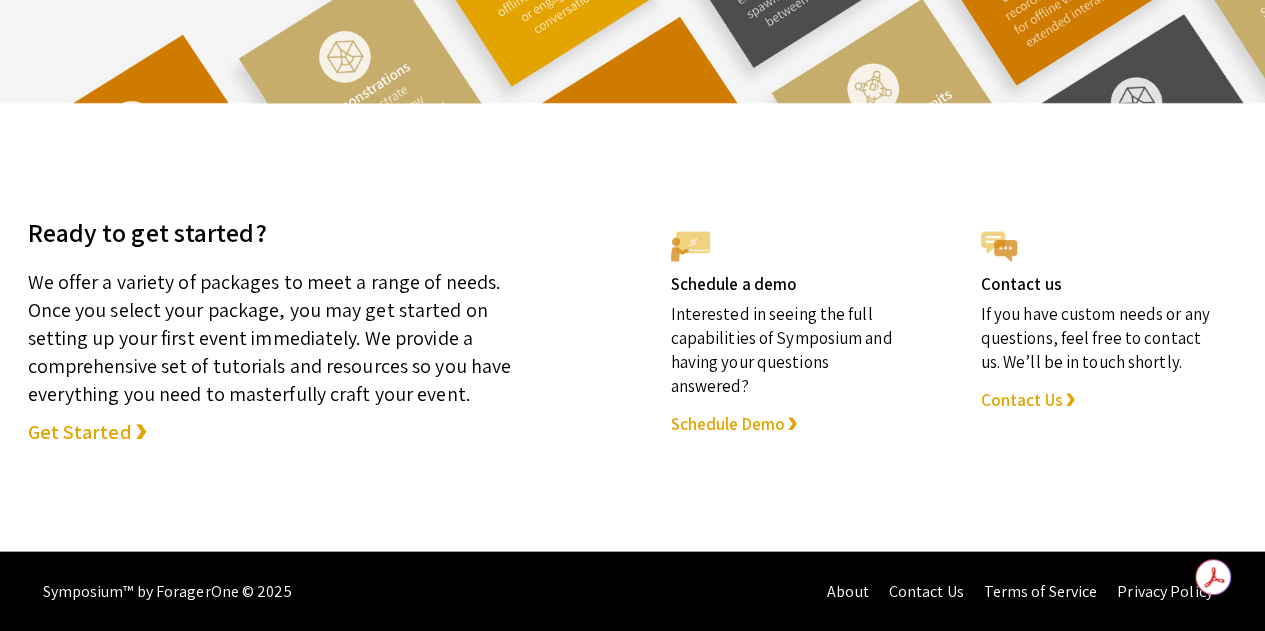 click on "Get Started ❯" 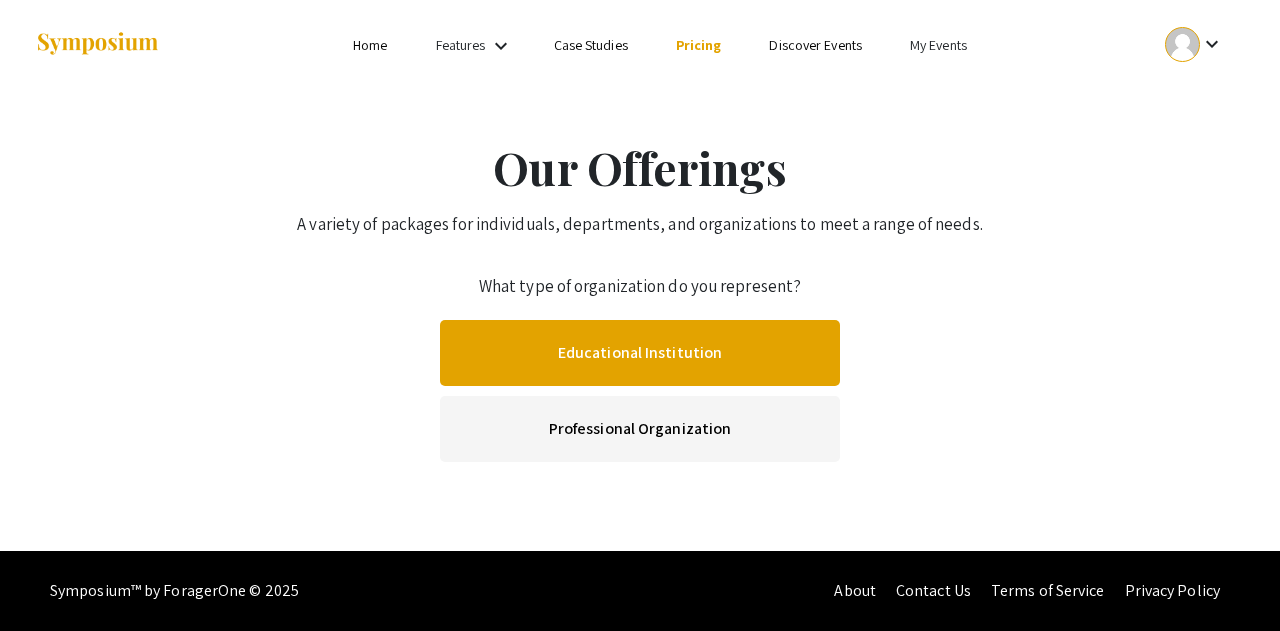 click on "Educational Institution" 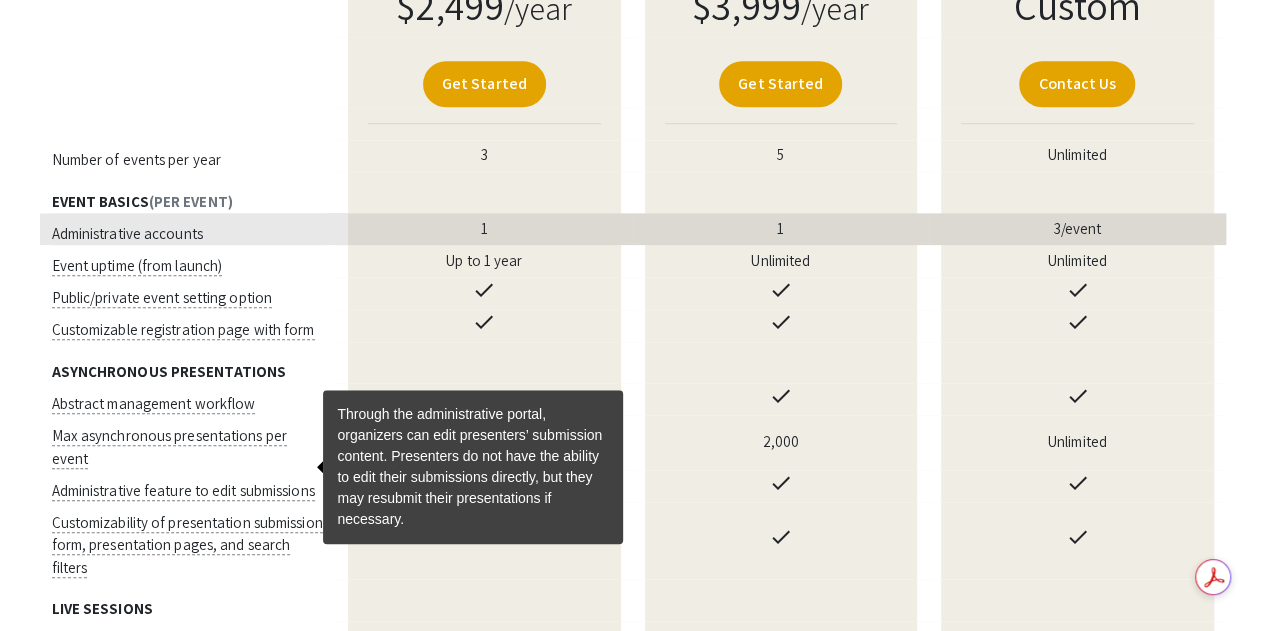 scroll, scrollTop: 600, scrollLeft: 0, axis: vertical 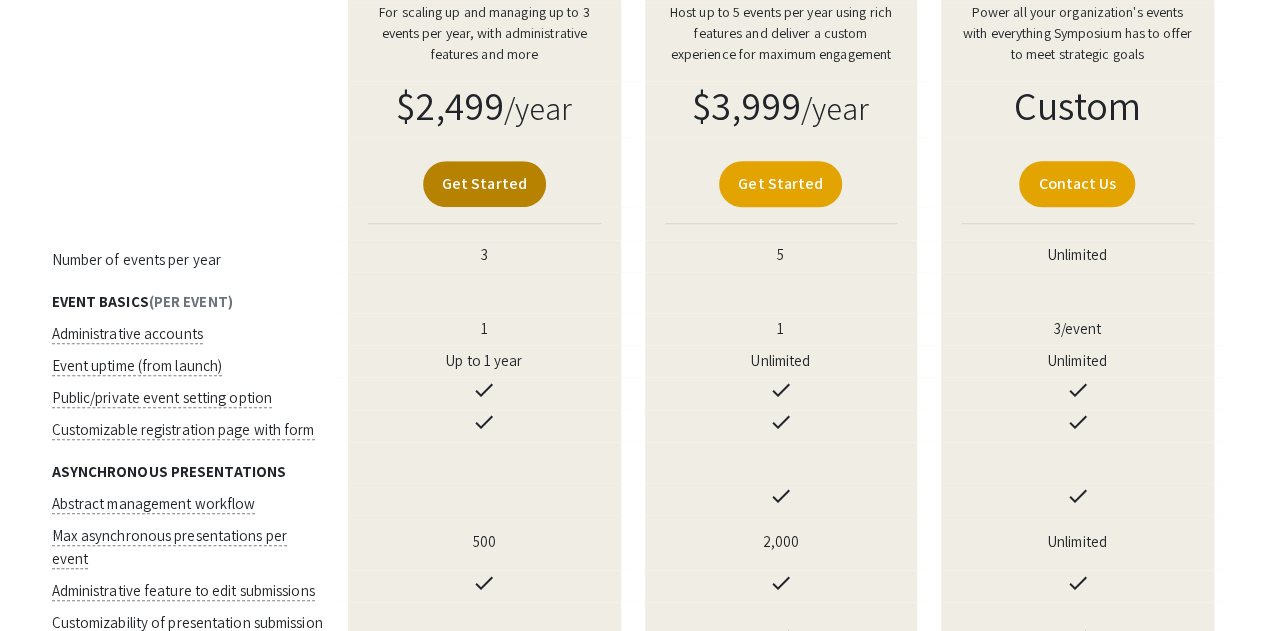 click on "Get Started" at bounding box center (484, 184) 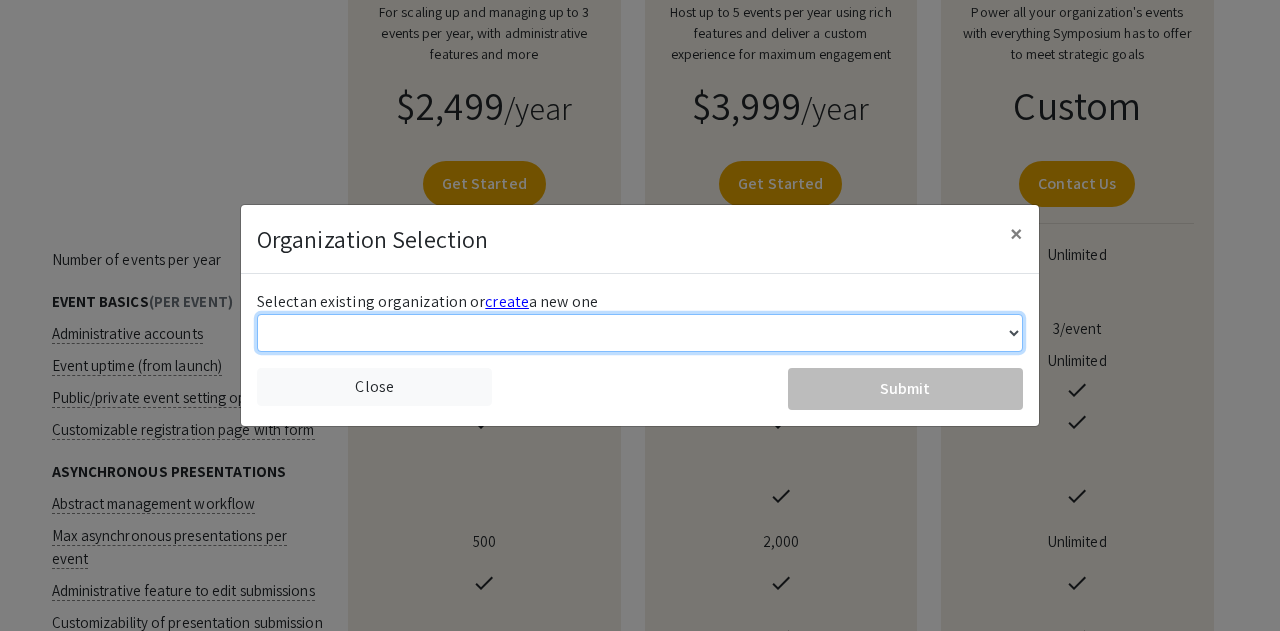 click on "Kennesaw State University" at bounding box center (640, 333) 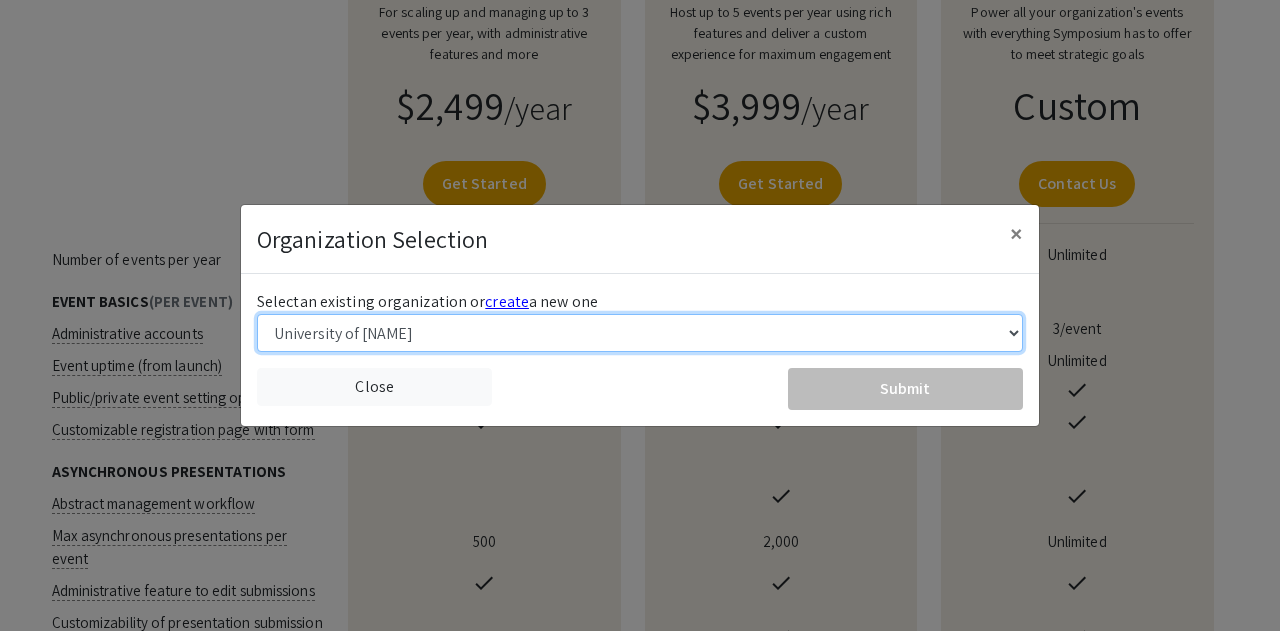 click on "Kennesaw State University" at bounding box center (640, 333) 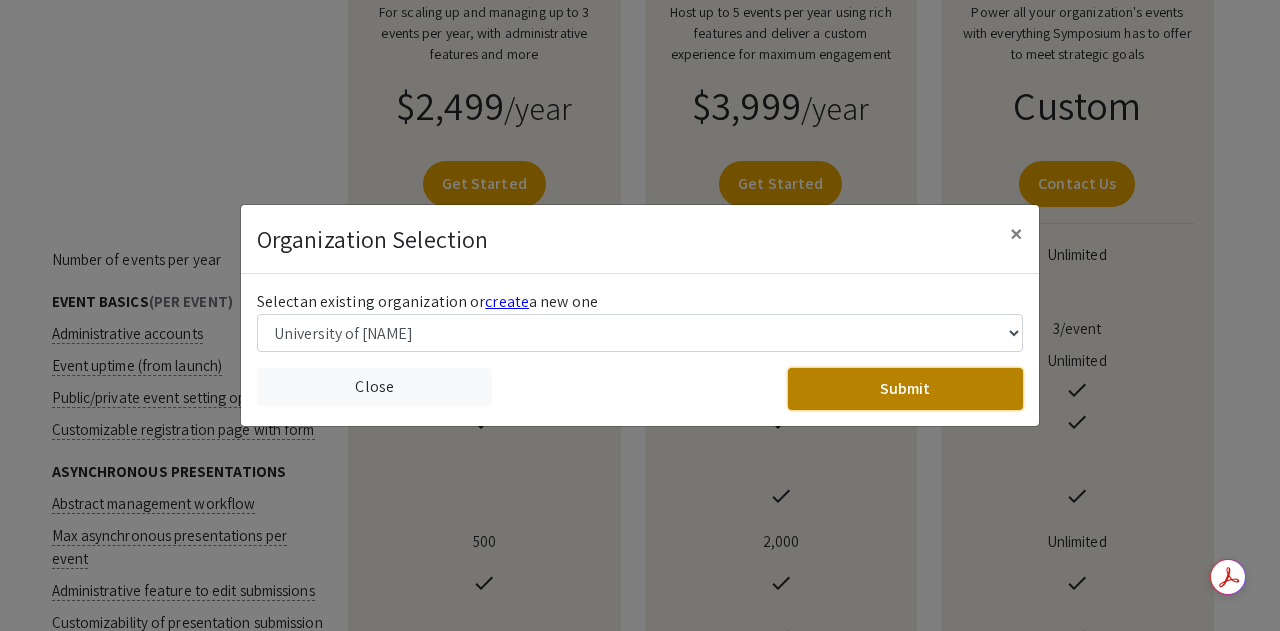 click on "Submit" at bounding box center [905, 389] 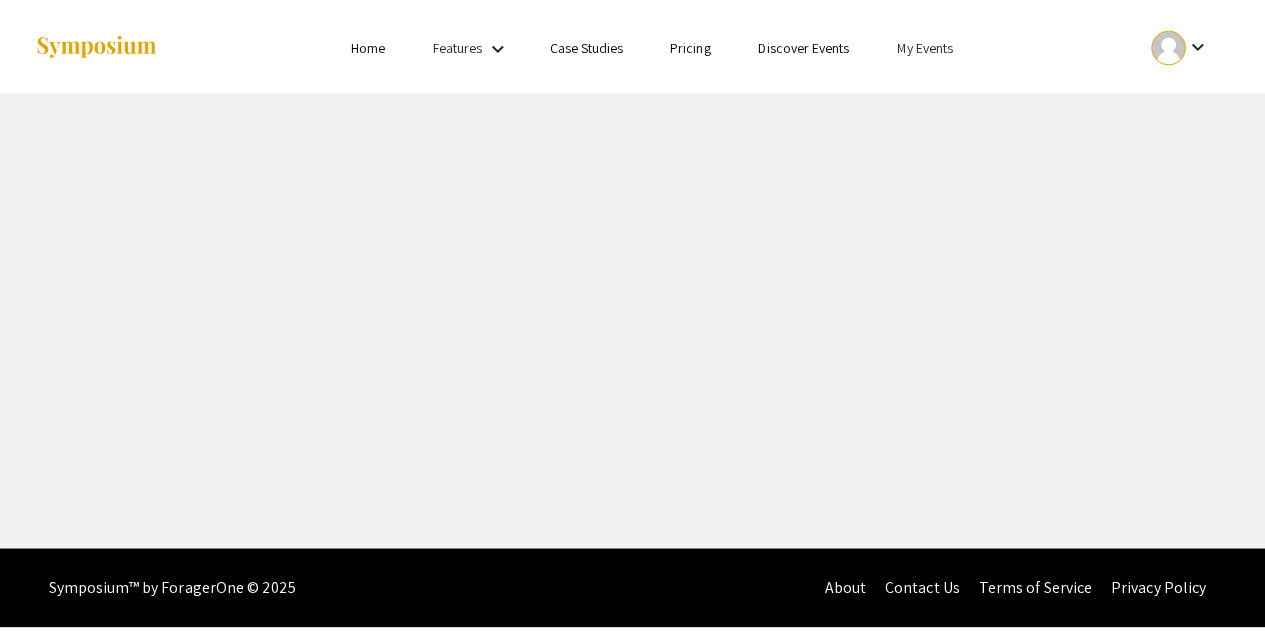 scroll, scrollTop: 0, scrollLeft: 0, axis: both 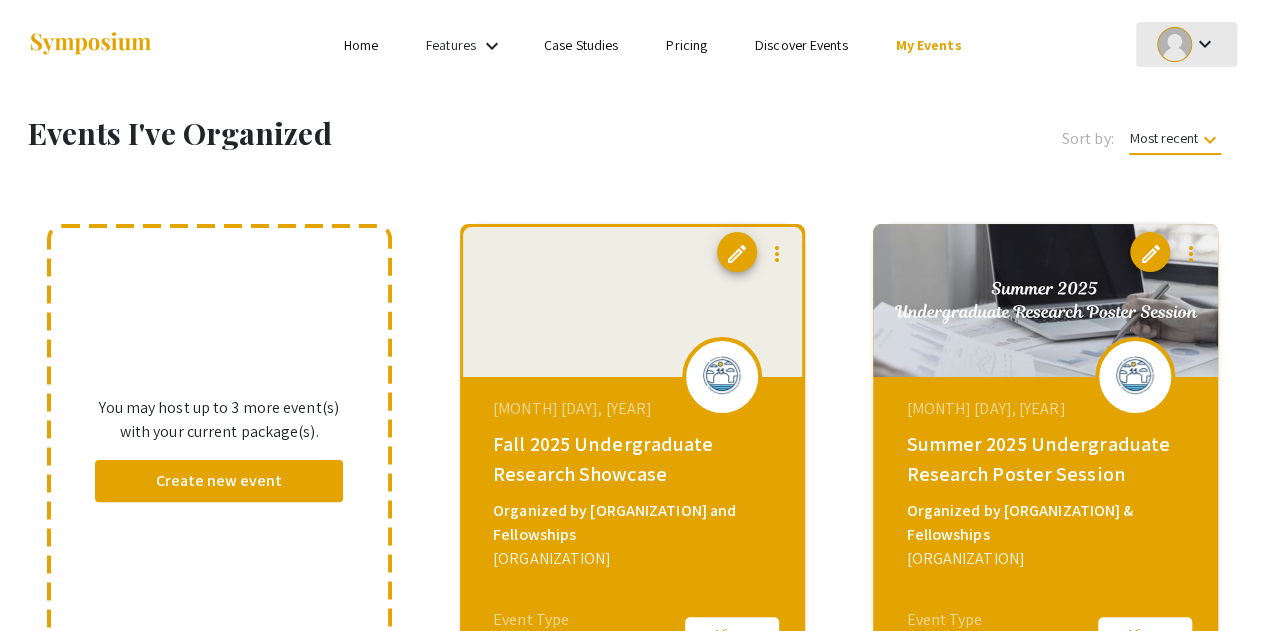click on "keyboard_arrow_down" at bounding box center (1204, 44) 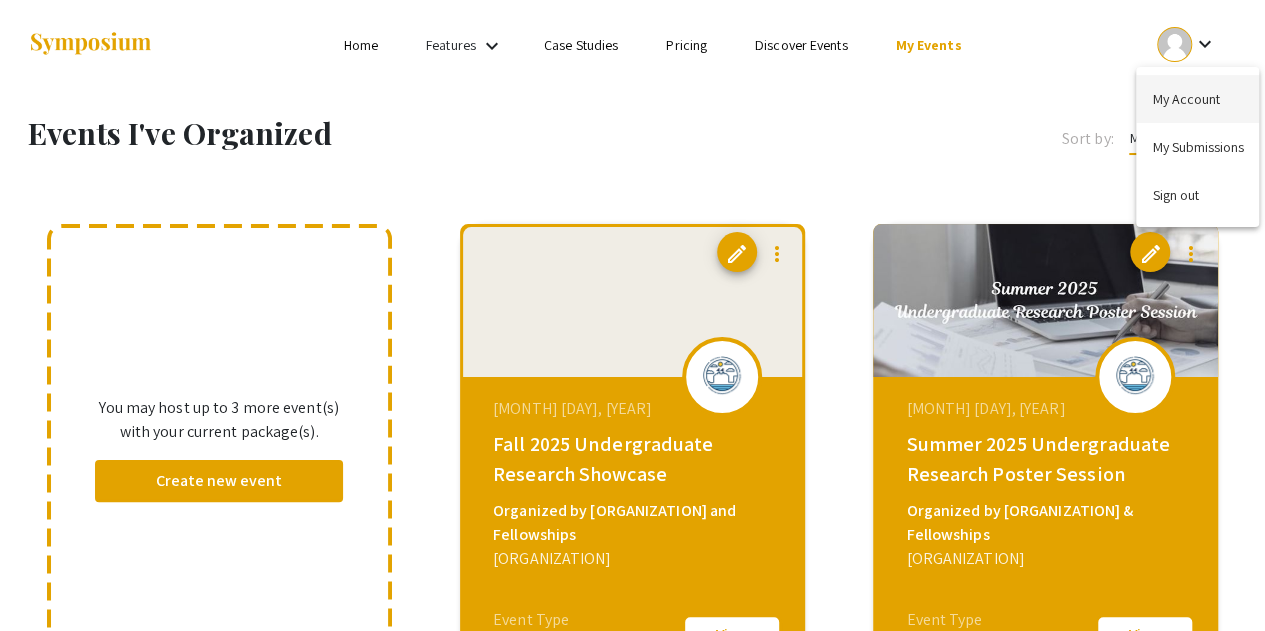 click on "My Account" at bounding box center [1197, 99] 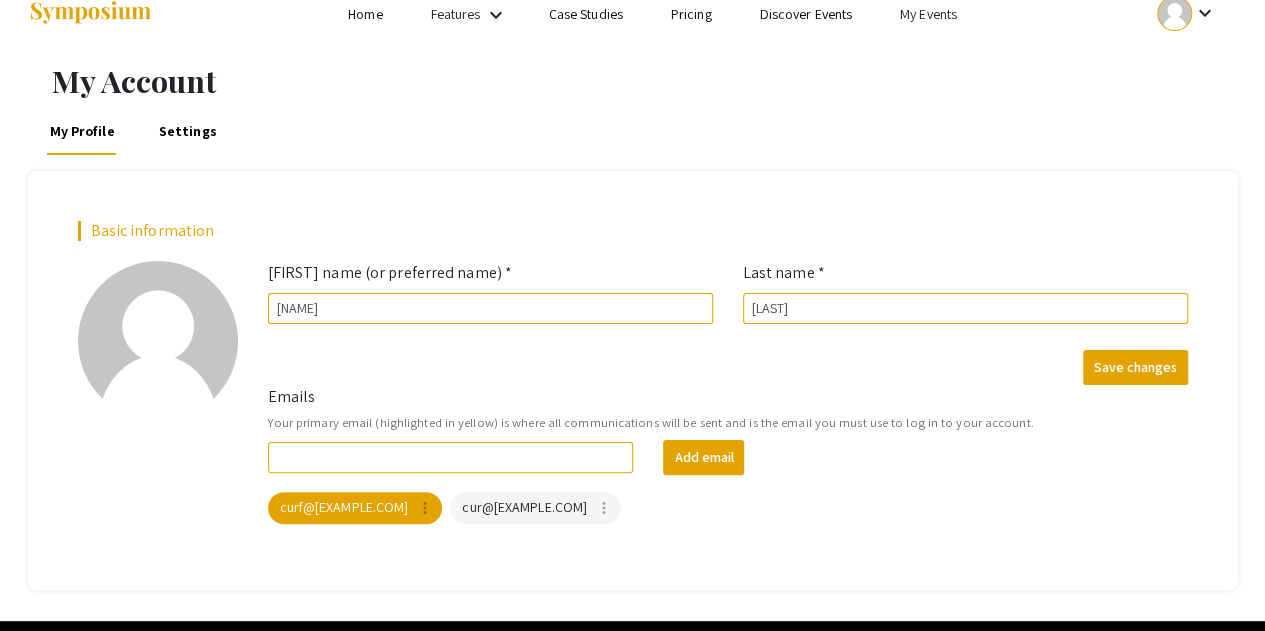 scroll, scrollTop: 0, scrollLeft: 0, axis: both 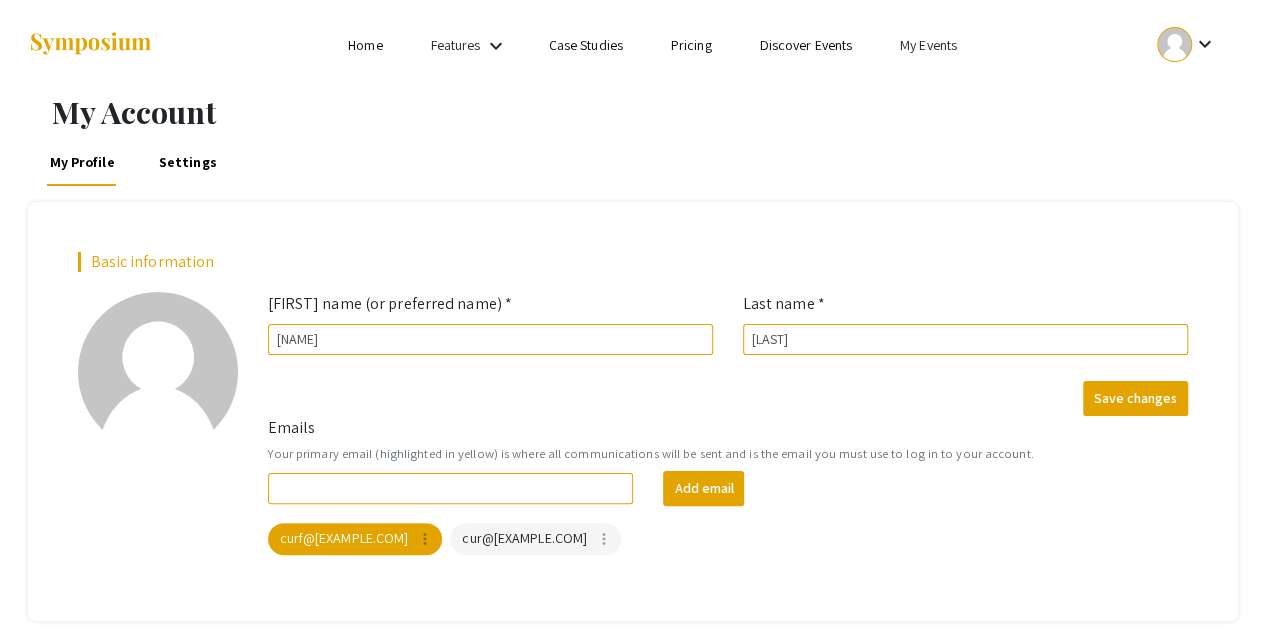 click on "Settings" at bounding box center [188, 162] 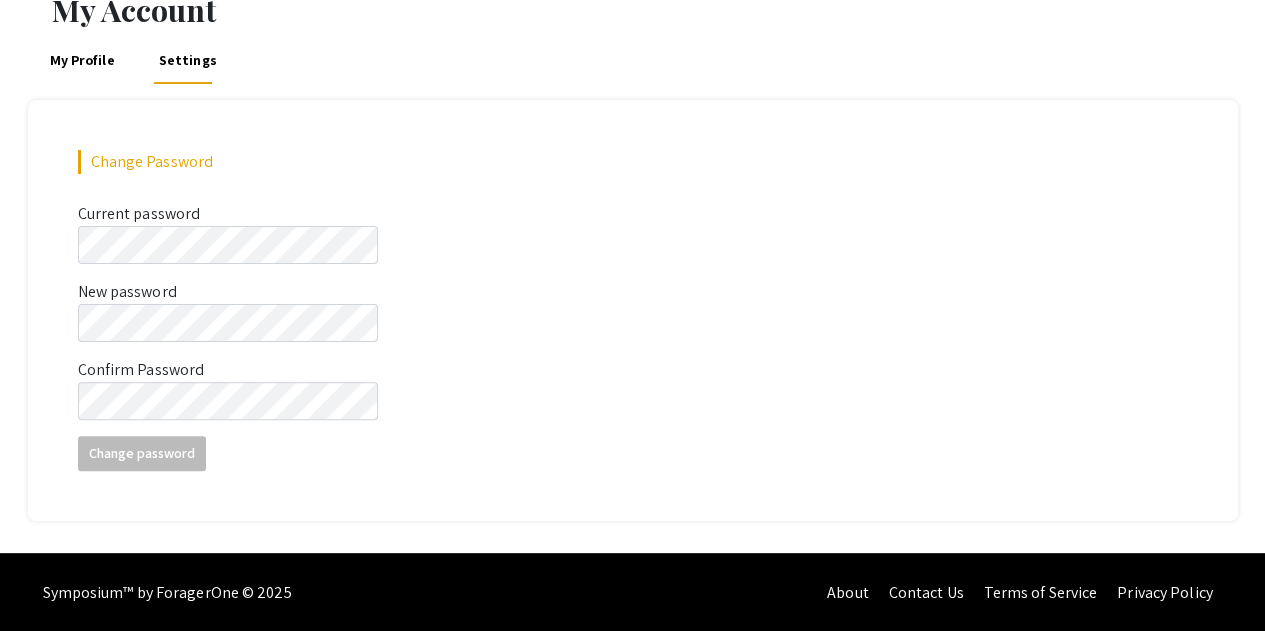scroll, scrollTop: 103, scrollLeft: 0, axis: vertical 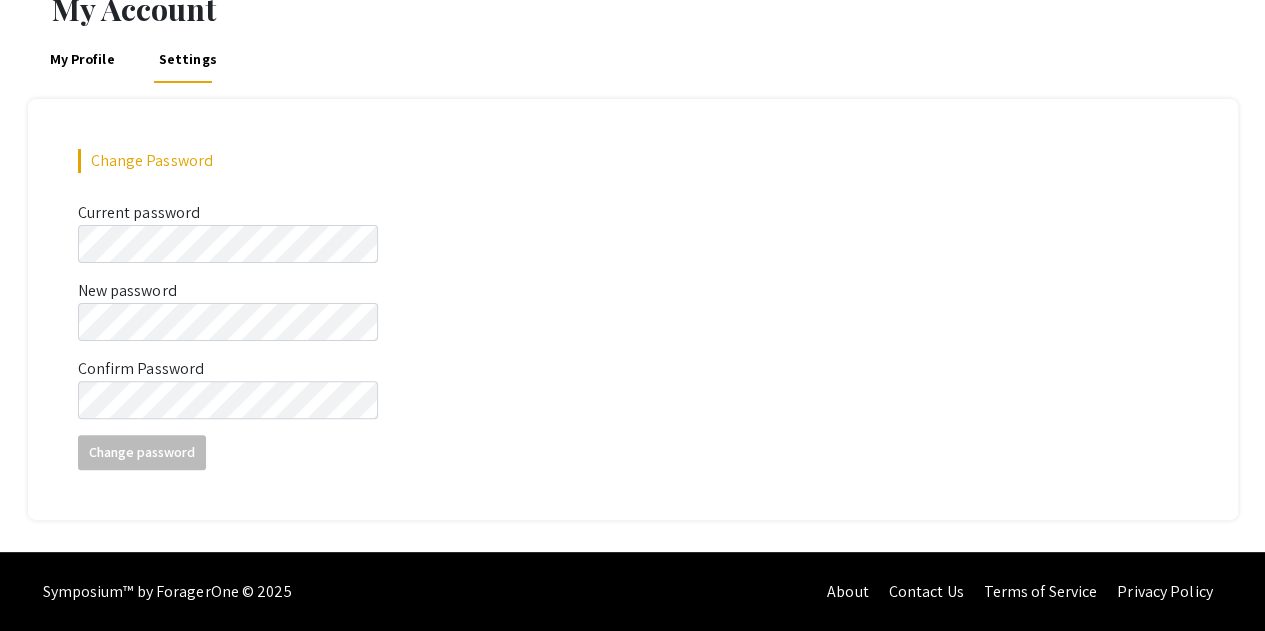 click on "My Profile" at bounding box center (81, 59) 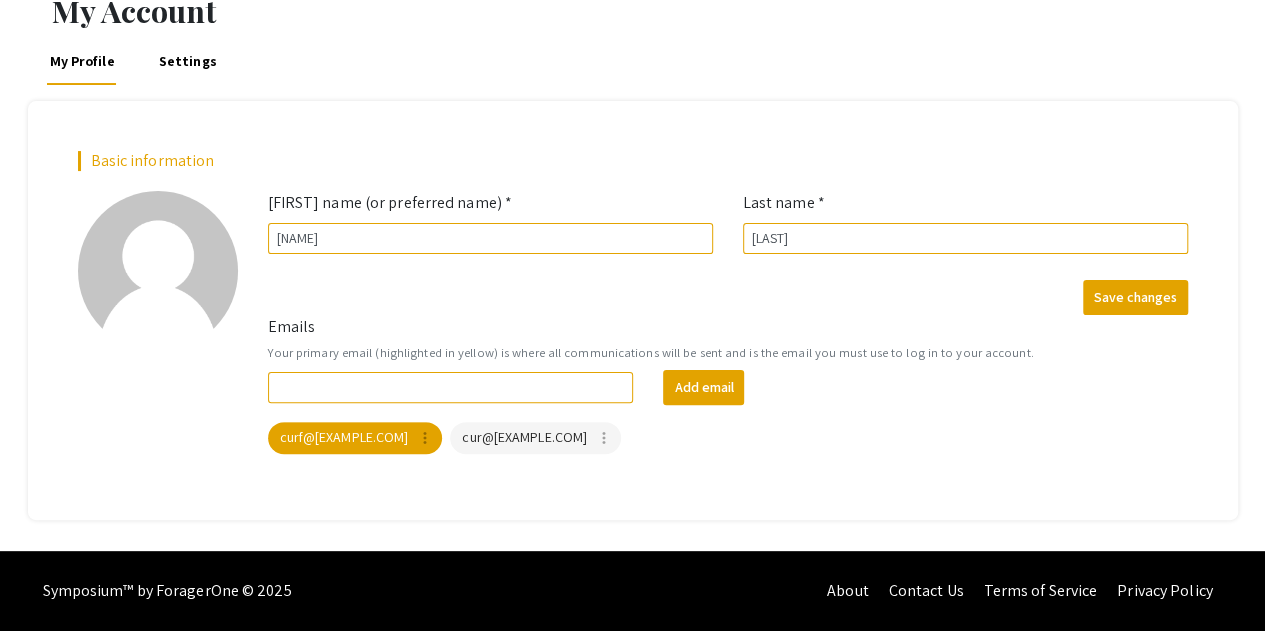 scroll, scrollTop: 0, scrollLeft: 0, axis: both 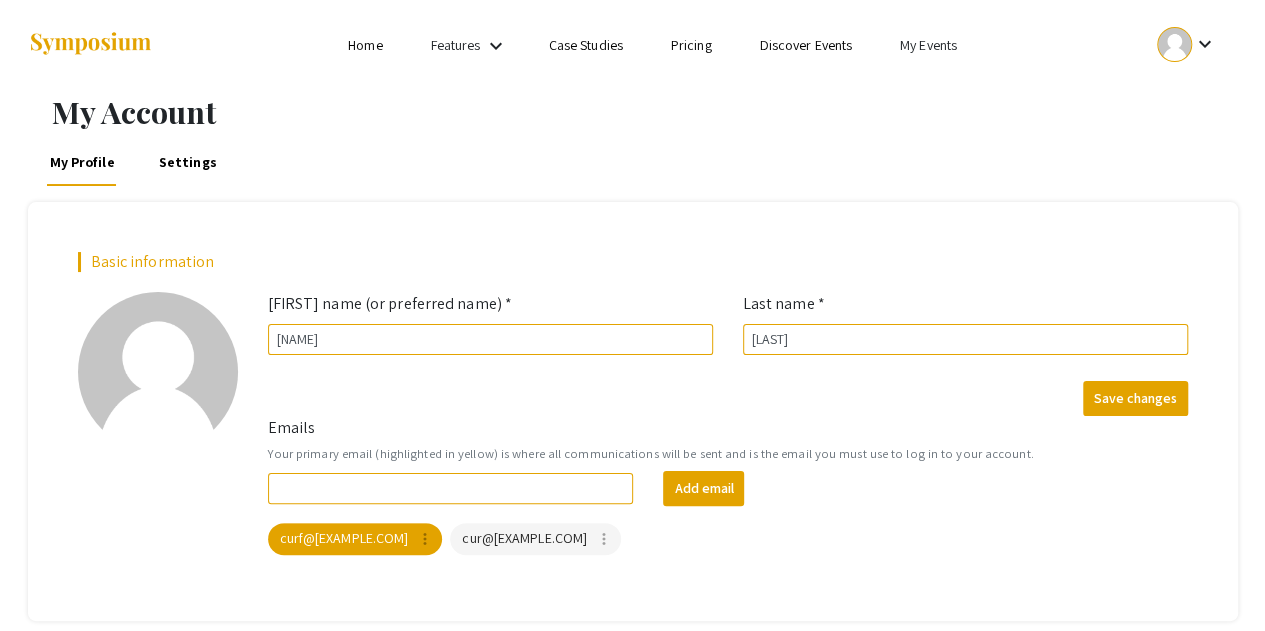 click on "Home" at bounding box center [365, 45] 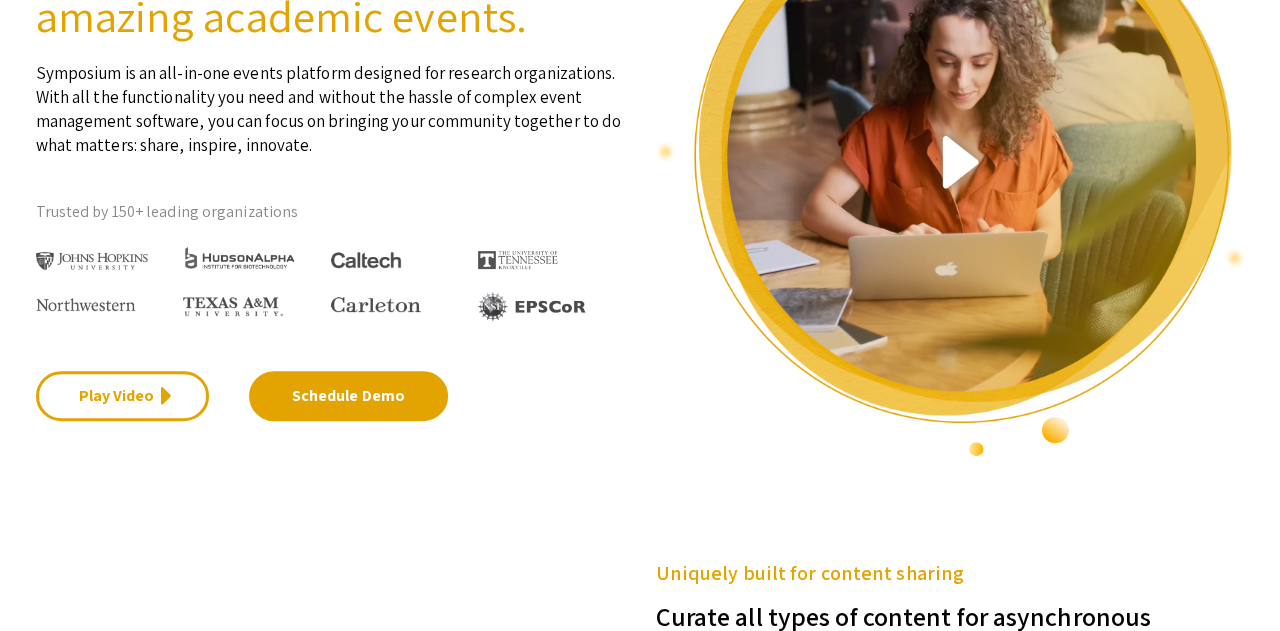 scroll, scrollTop: 0, scrollLeft: 0, axis: both 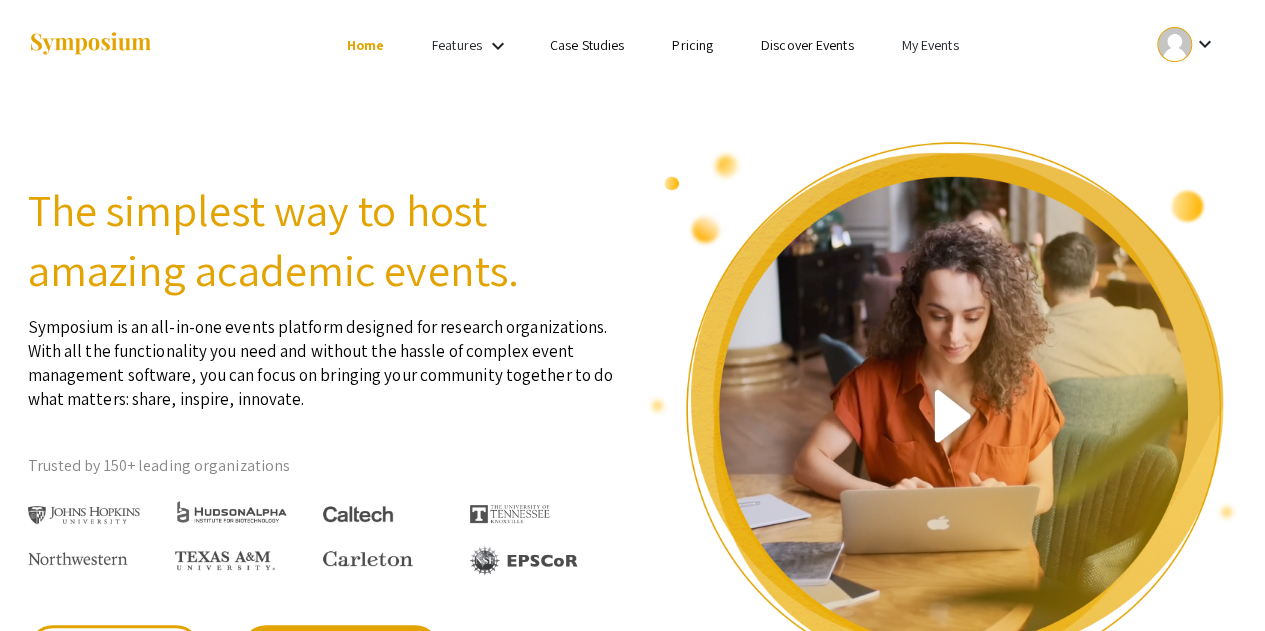 click on "Pricing" at bounding box center [692, 45] 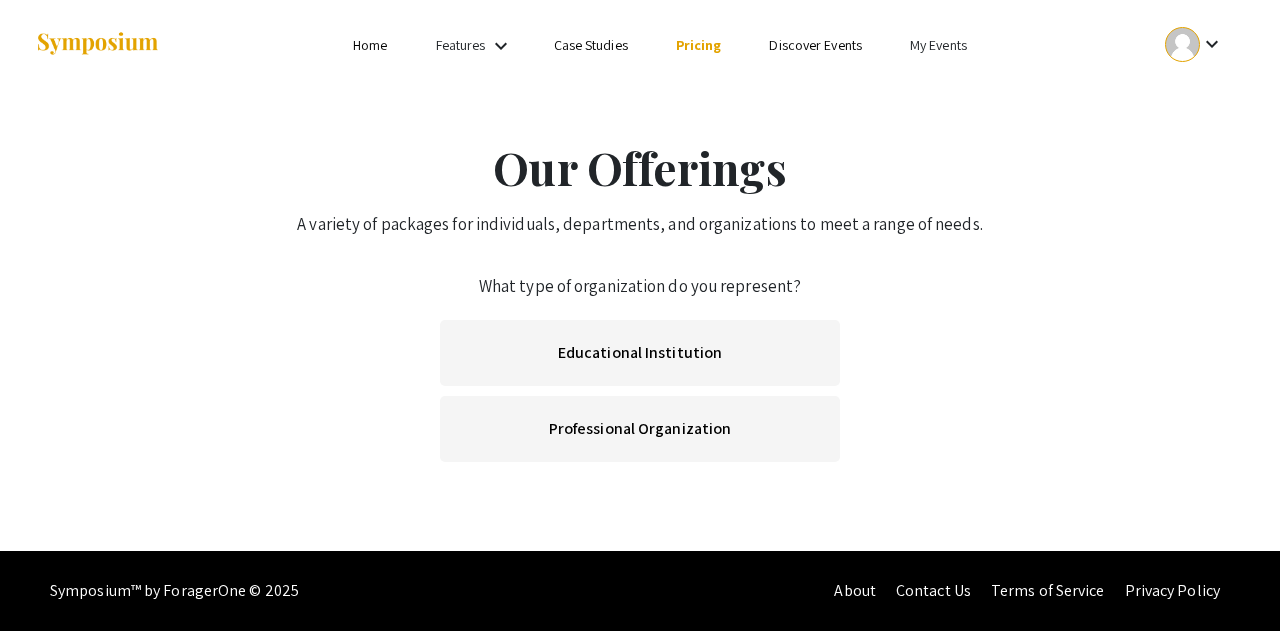 click on "My Events" at bounding box center [938, 45] 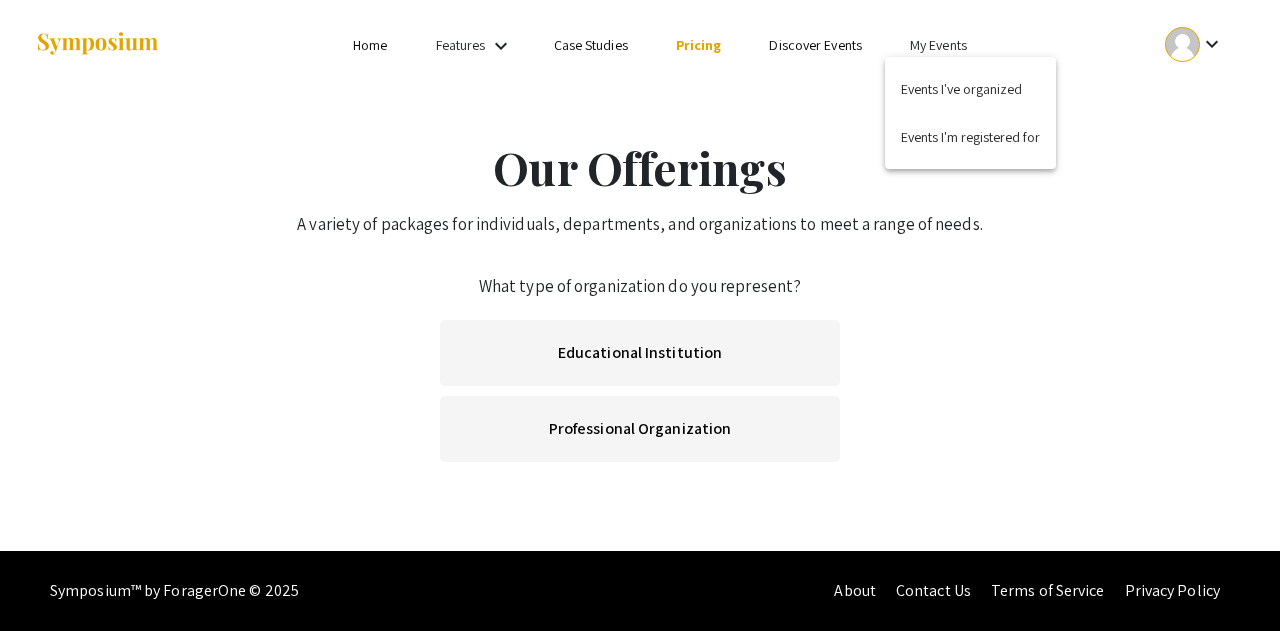 click at bounding box center (640, 315) 